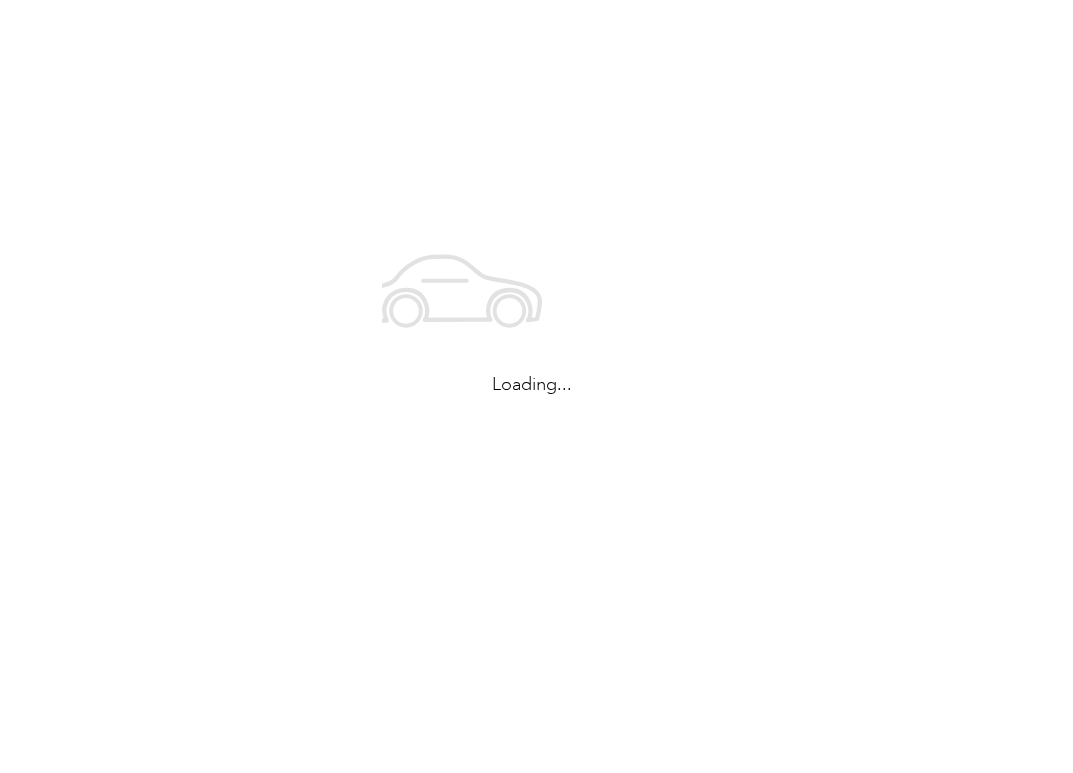 scroll, scrollTop: 0, scrollLeft: 0, axis: both 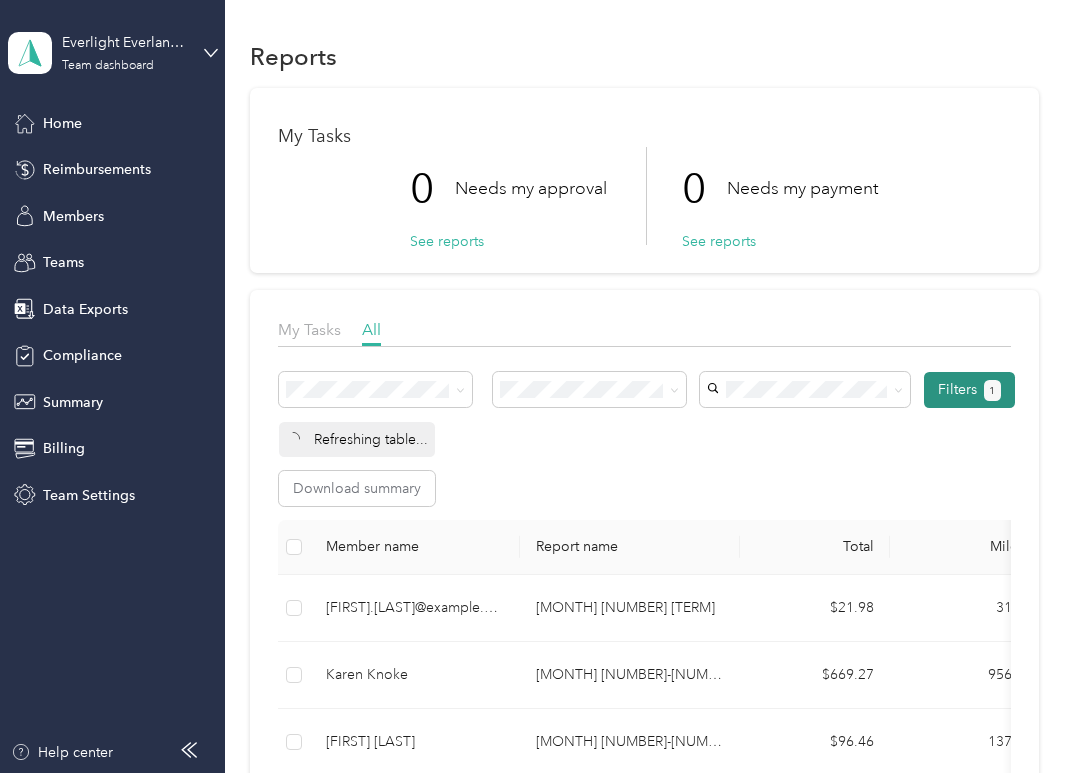 click on "Filters 1" at bounding box center [969, 390] 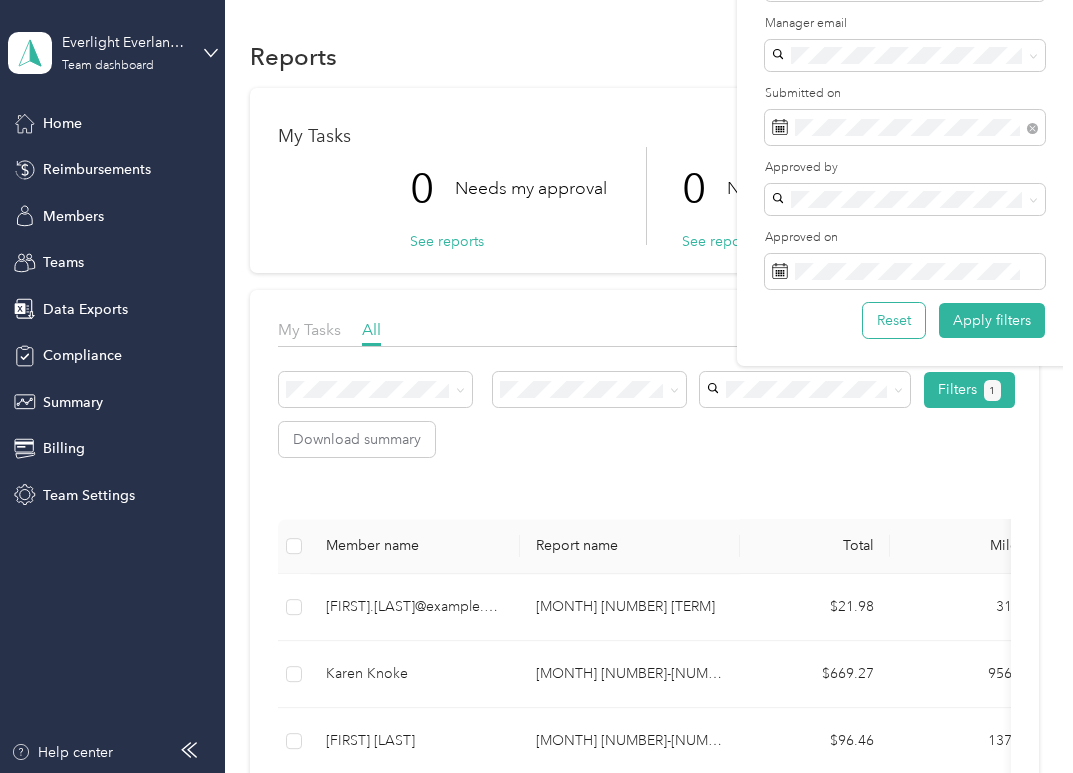 click on "Reset" at bounding box center (894, 320) 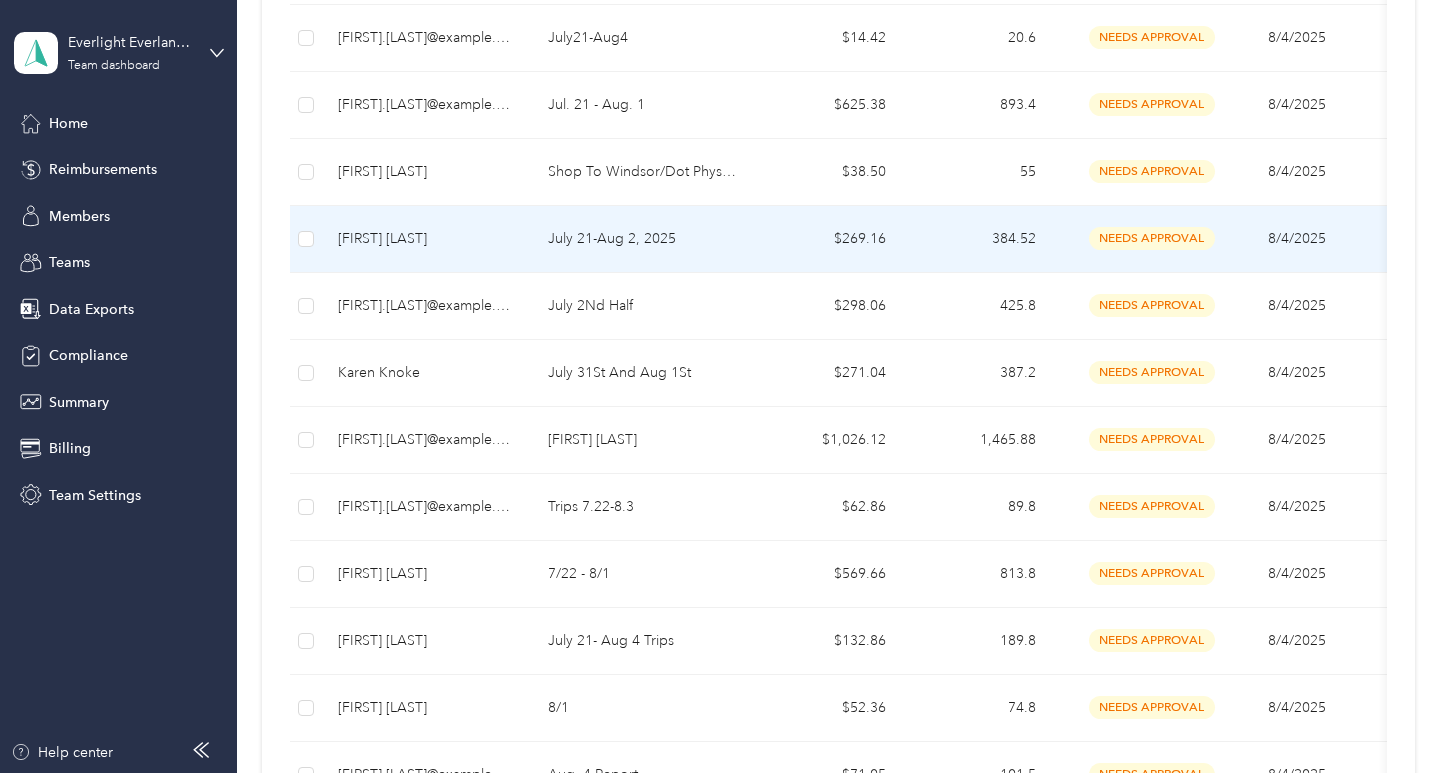 scroll, scrollTop: 353, scrollLeft: 0, axis: vertical 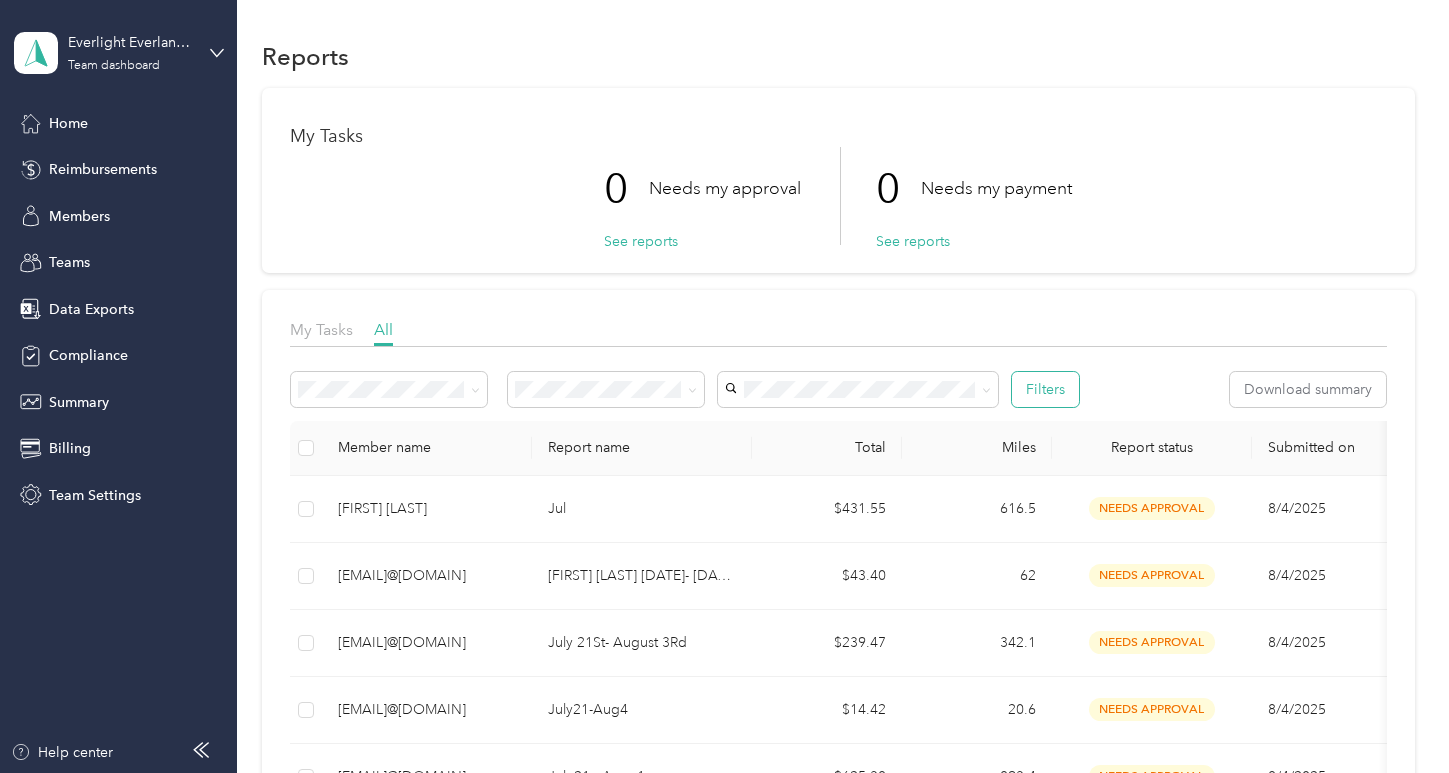 click on "Filters" at bounding box center (1045, 389) 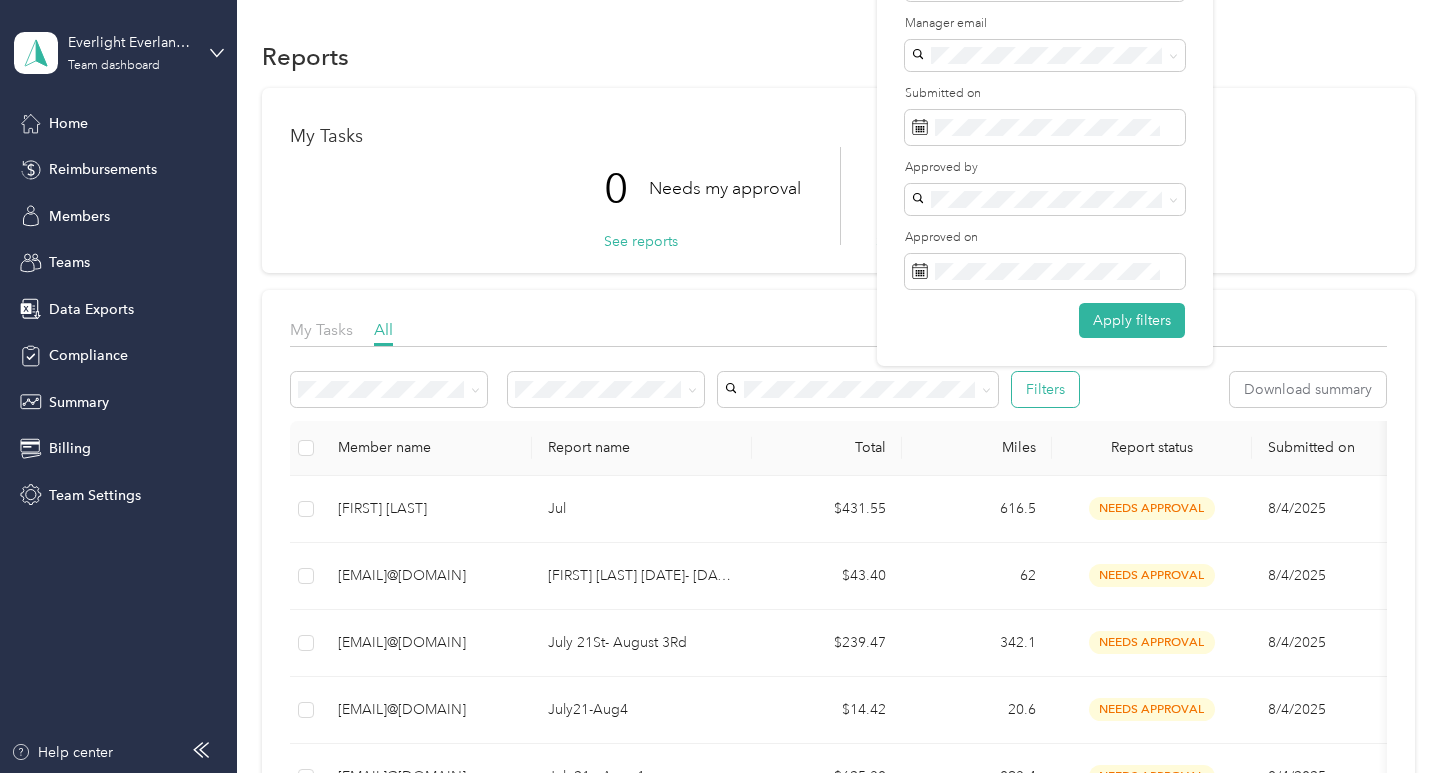 scroll, scrollTop: 0, scrollLeft: 0, axis: both 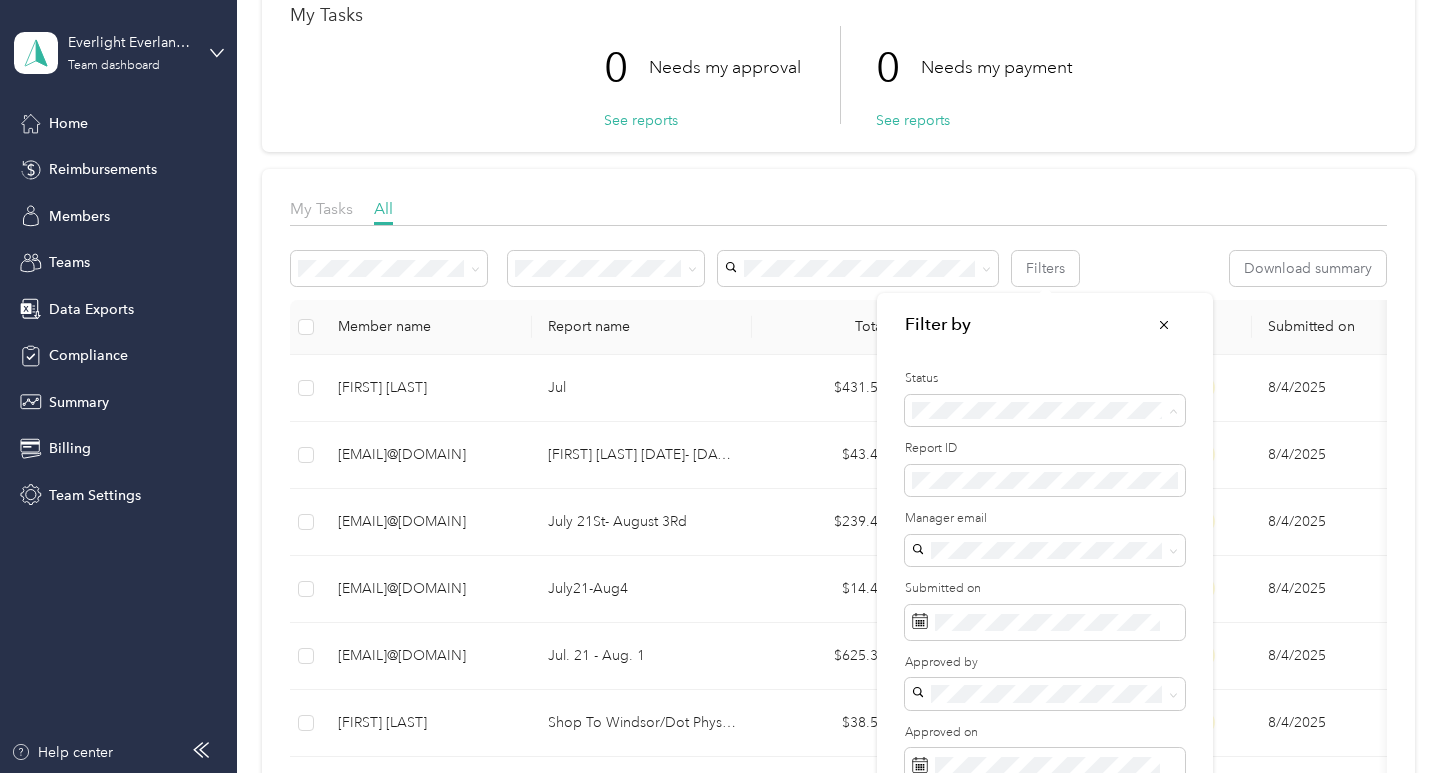 click on "Needs approval" at bounding box center [970, 480] 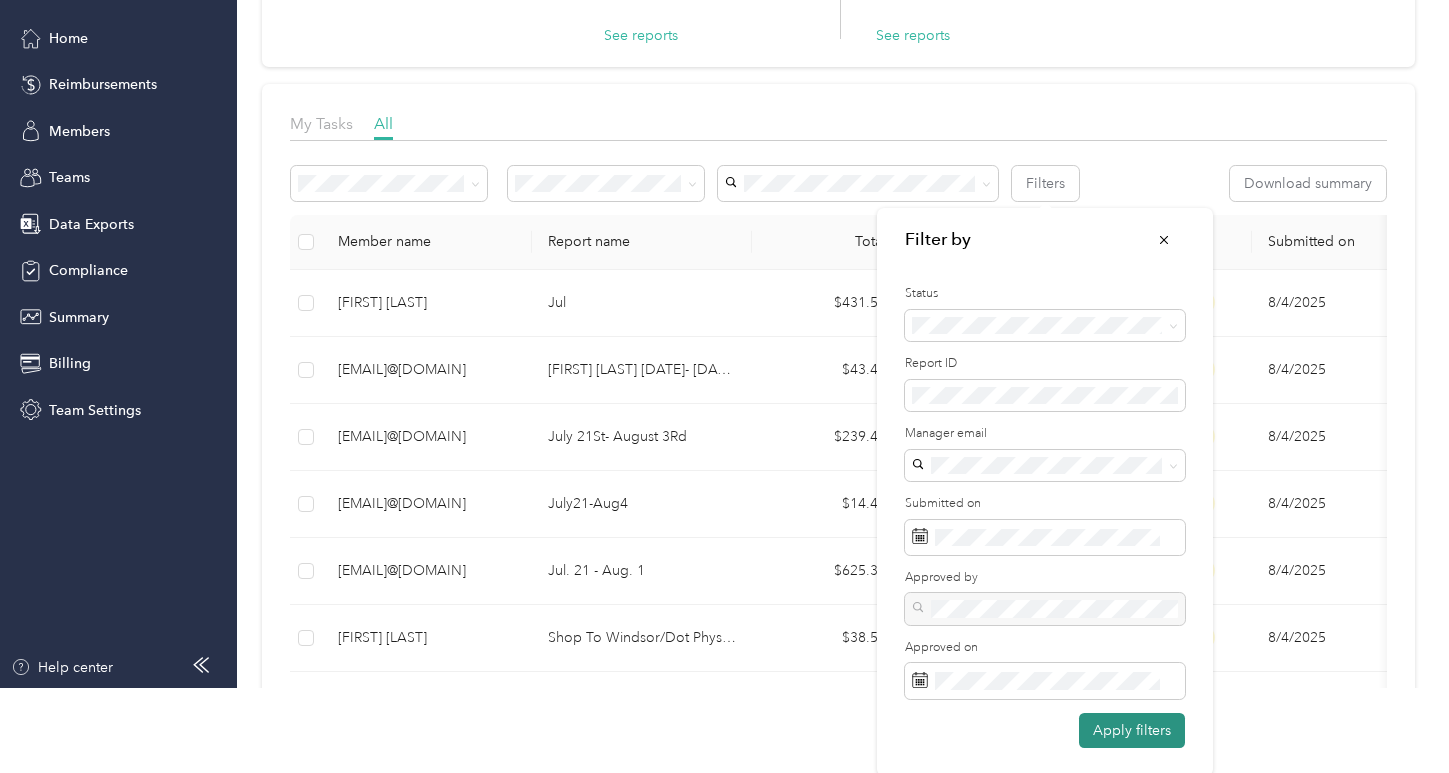 click on "Apply filters" at bounding box center [1132, 730] 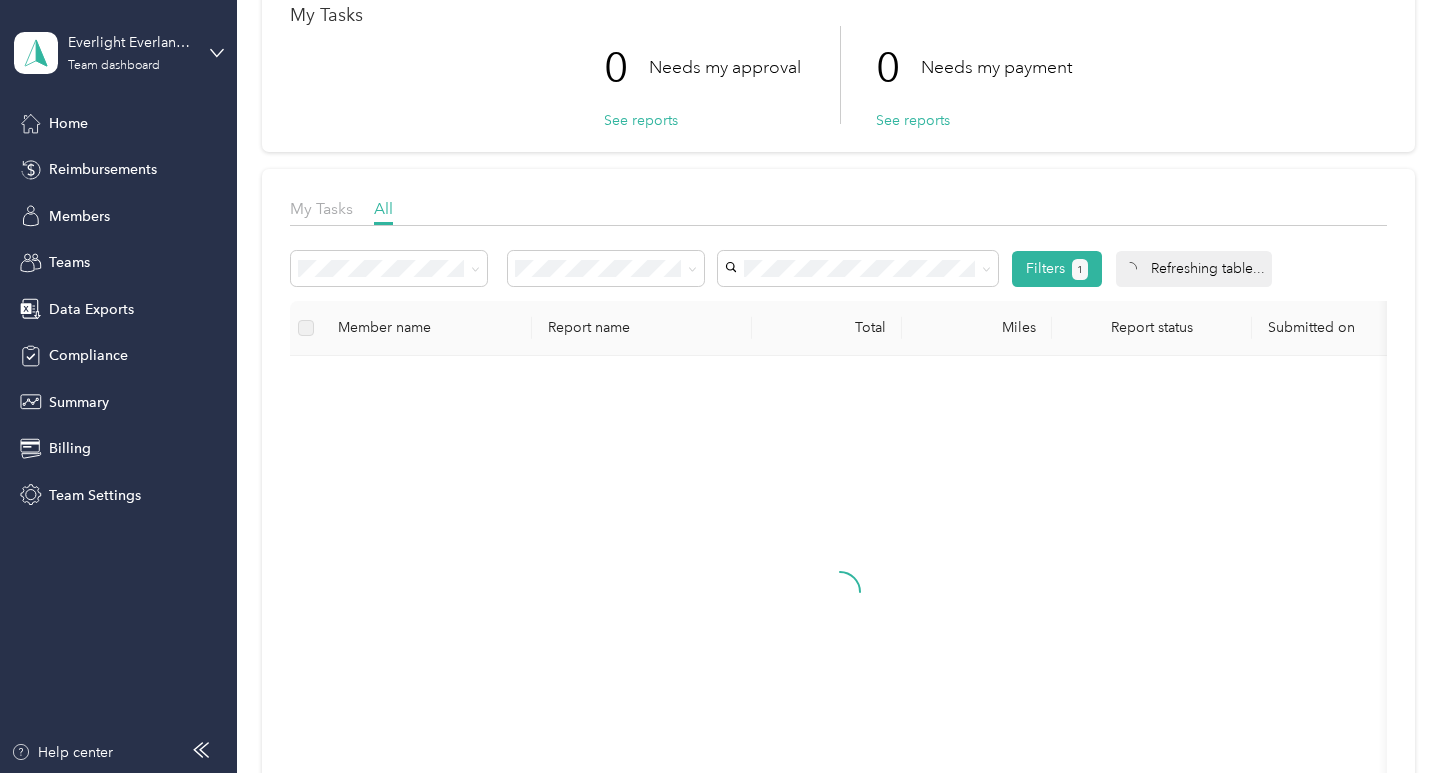scroll, scrollTop: 0, scrollLeft: 0, axis: both 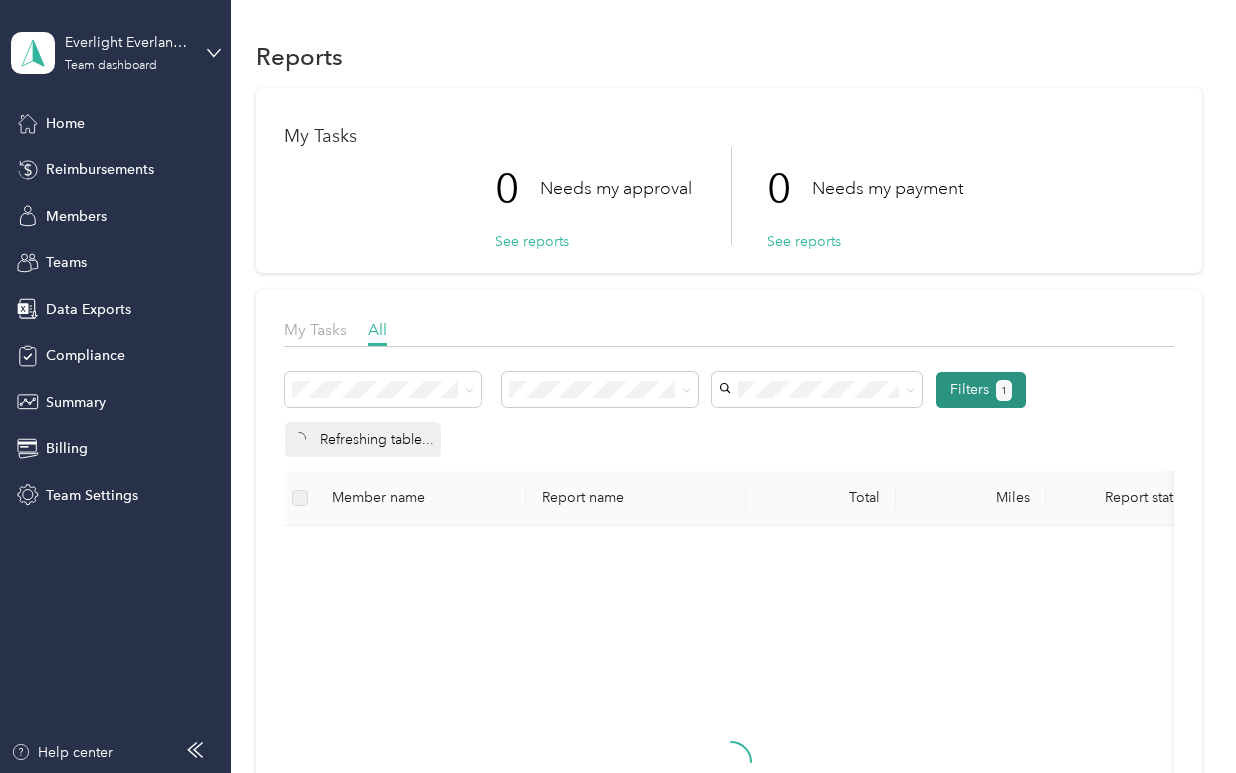 click on "Filters 1" at bounding box center [981, 390] 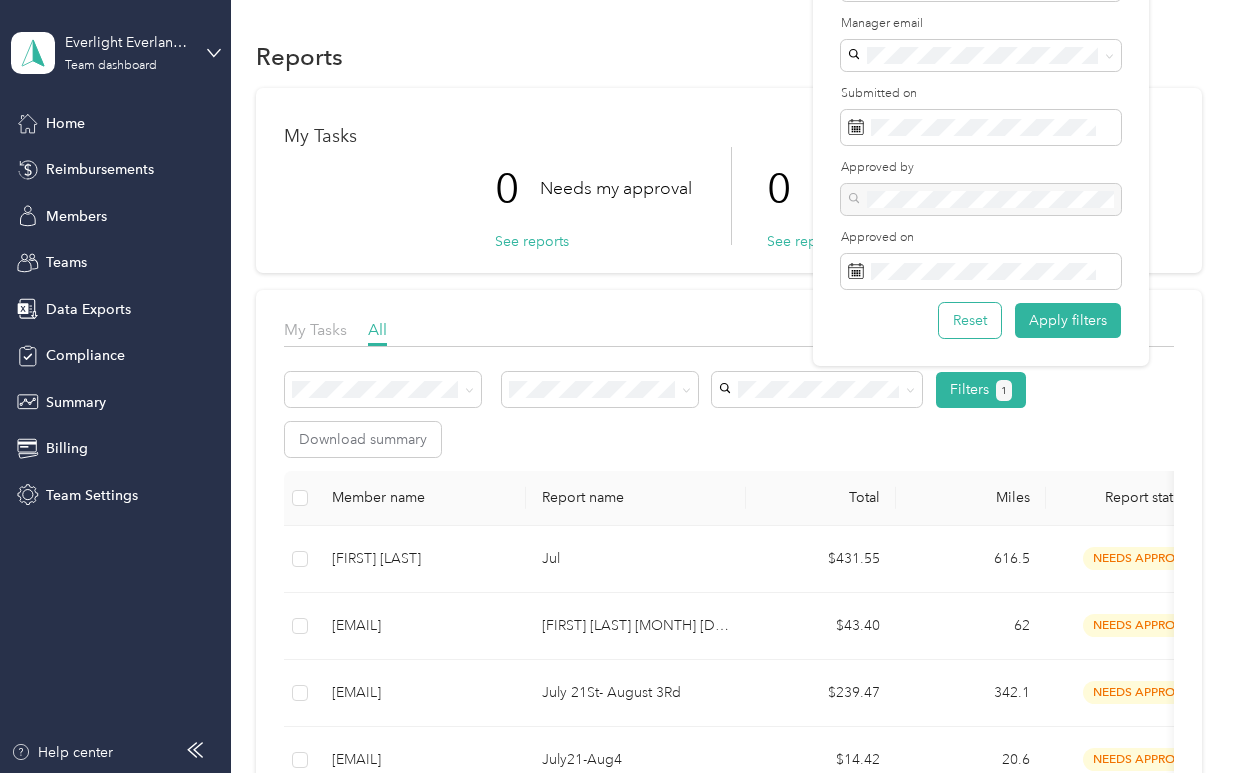 click on "Reset" at bounding box center [970, 320] 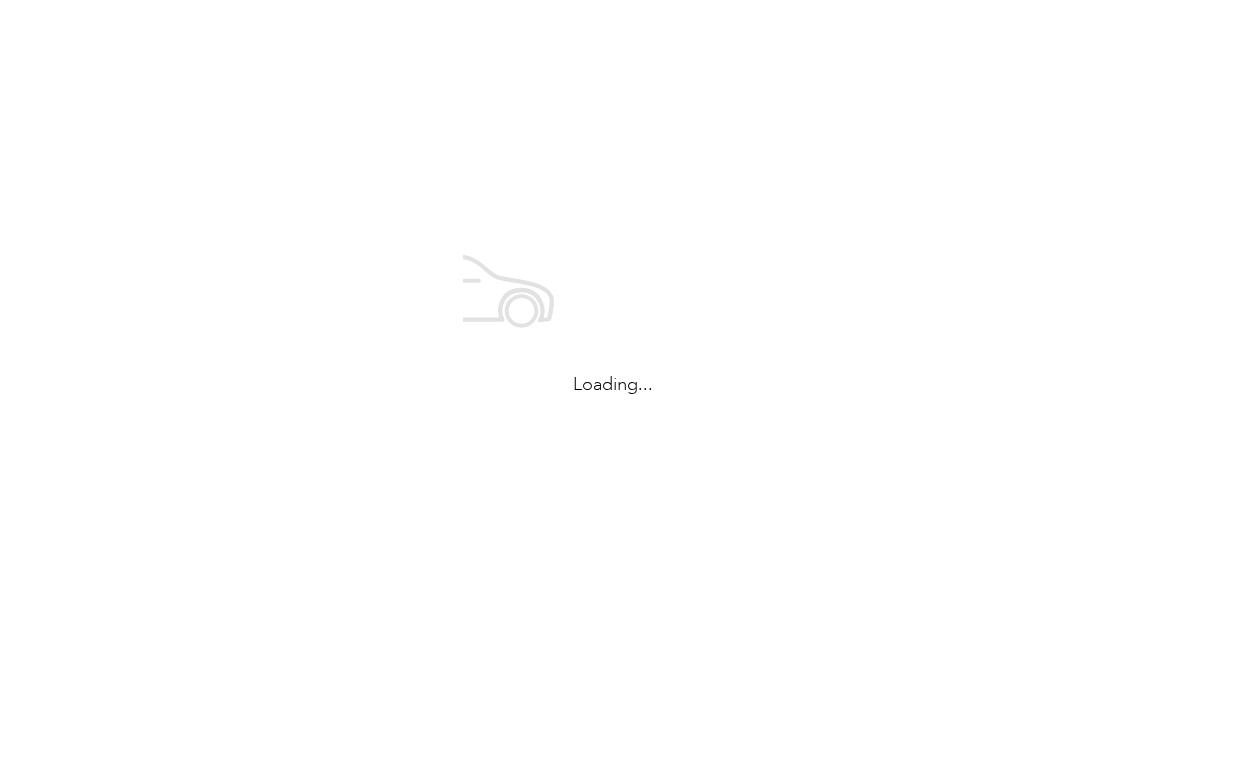 scroll, scrollTop: 0, scrollLeft: 0, axis: both 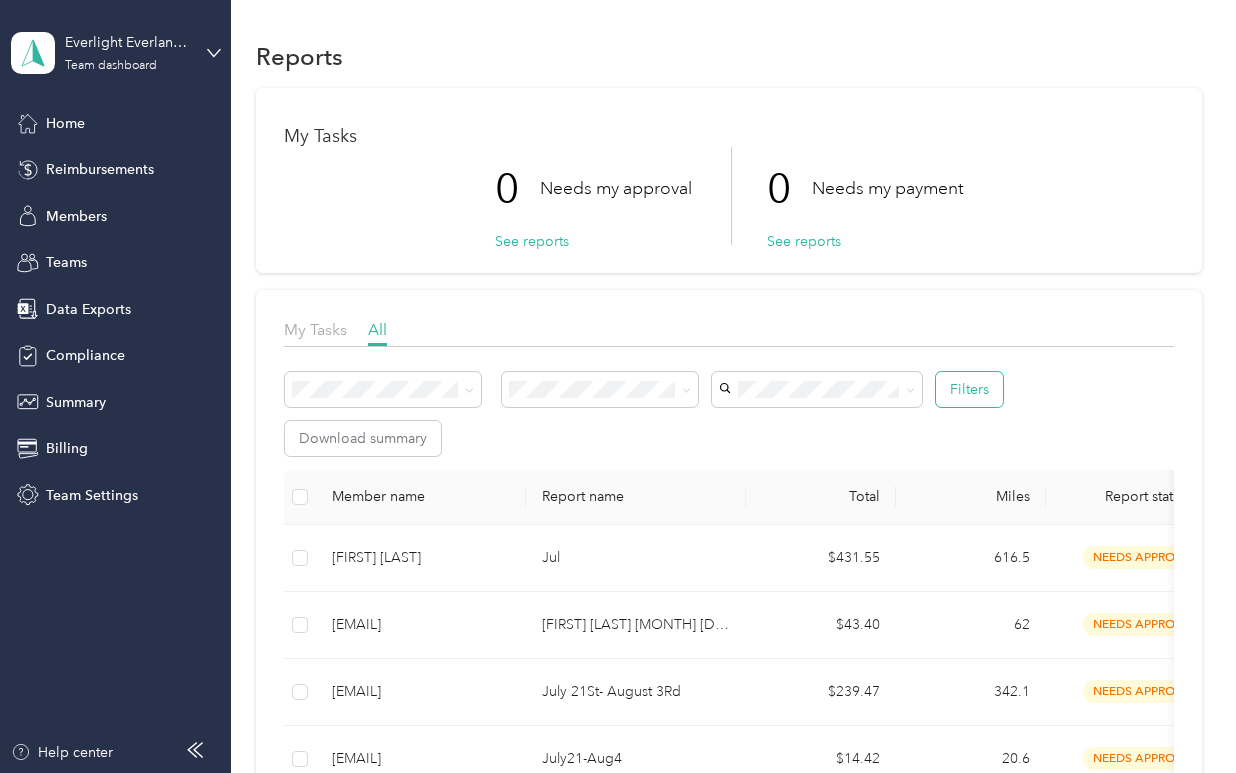 click on "Filters" at bounding box center [969, 389] 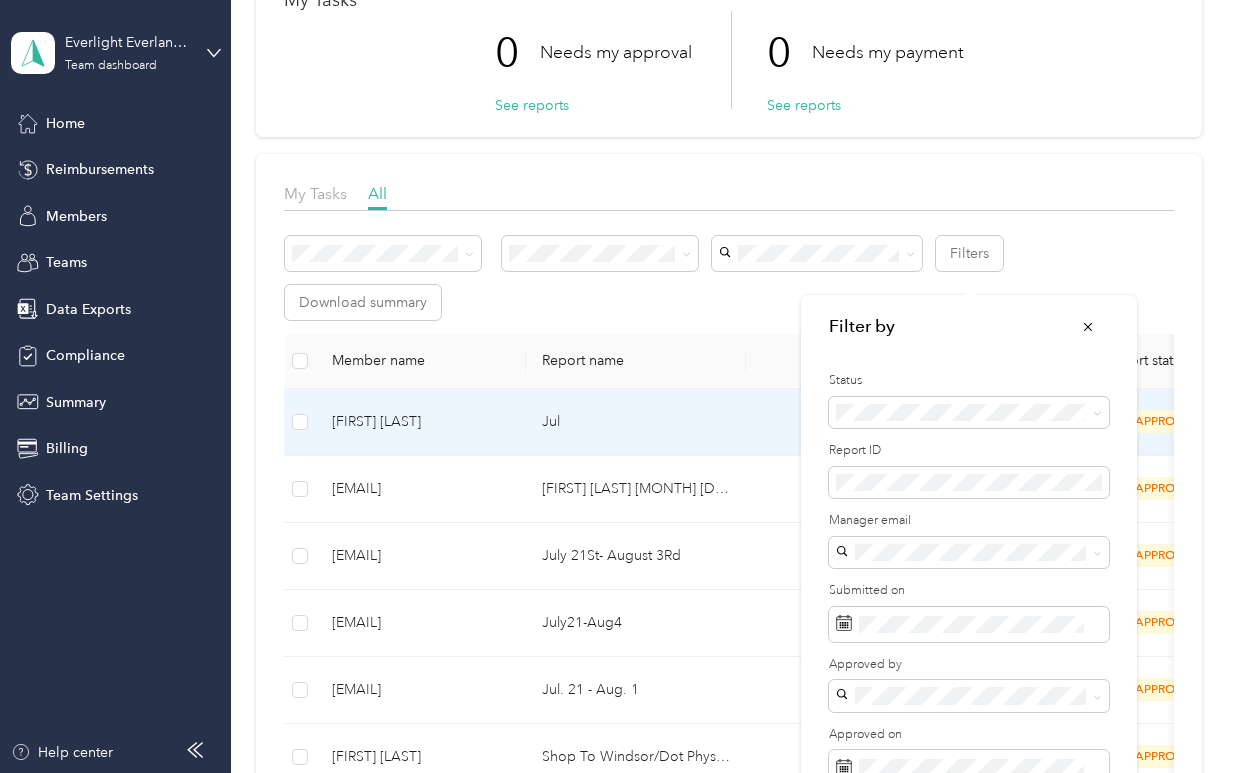 scroll, scrollTop: 144, scrollLeft: 0, axis: vertical 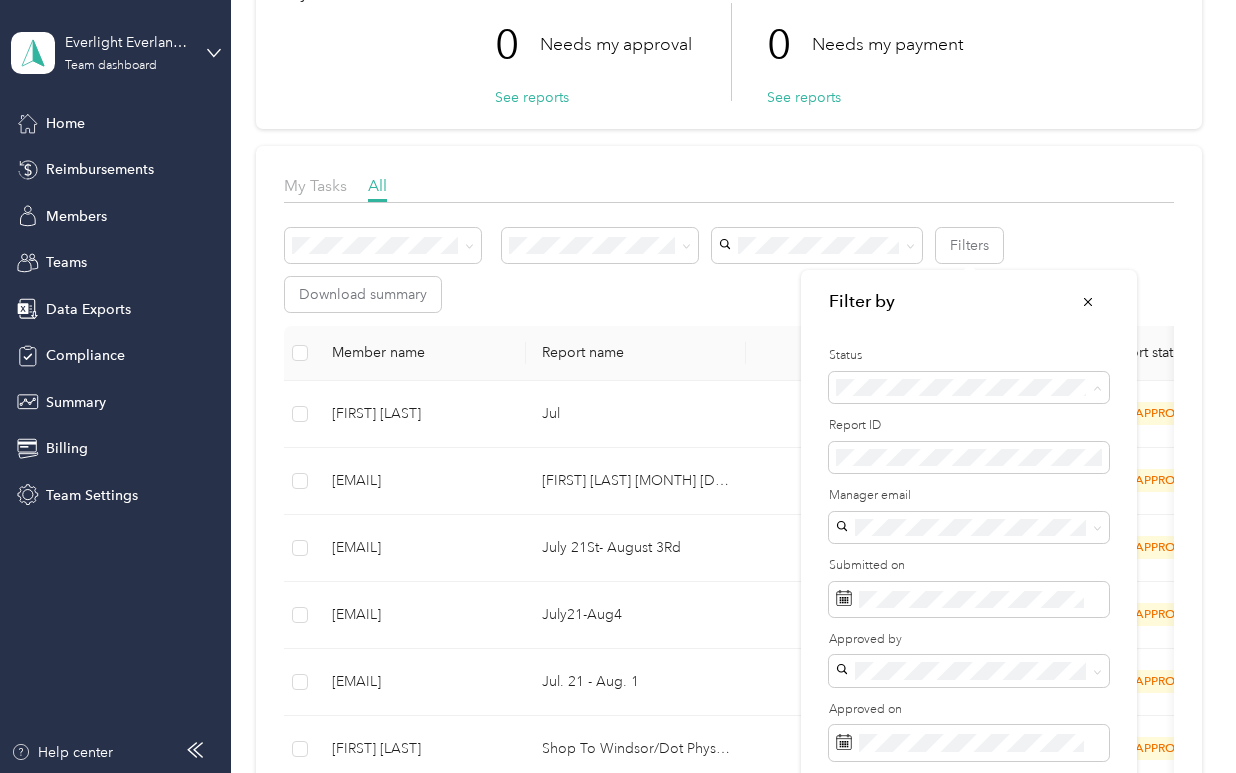 click on "Needs payment" at bounding box center (893, 492) 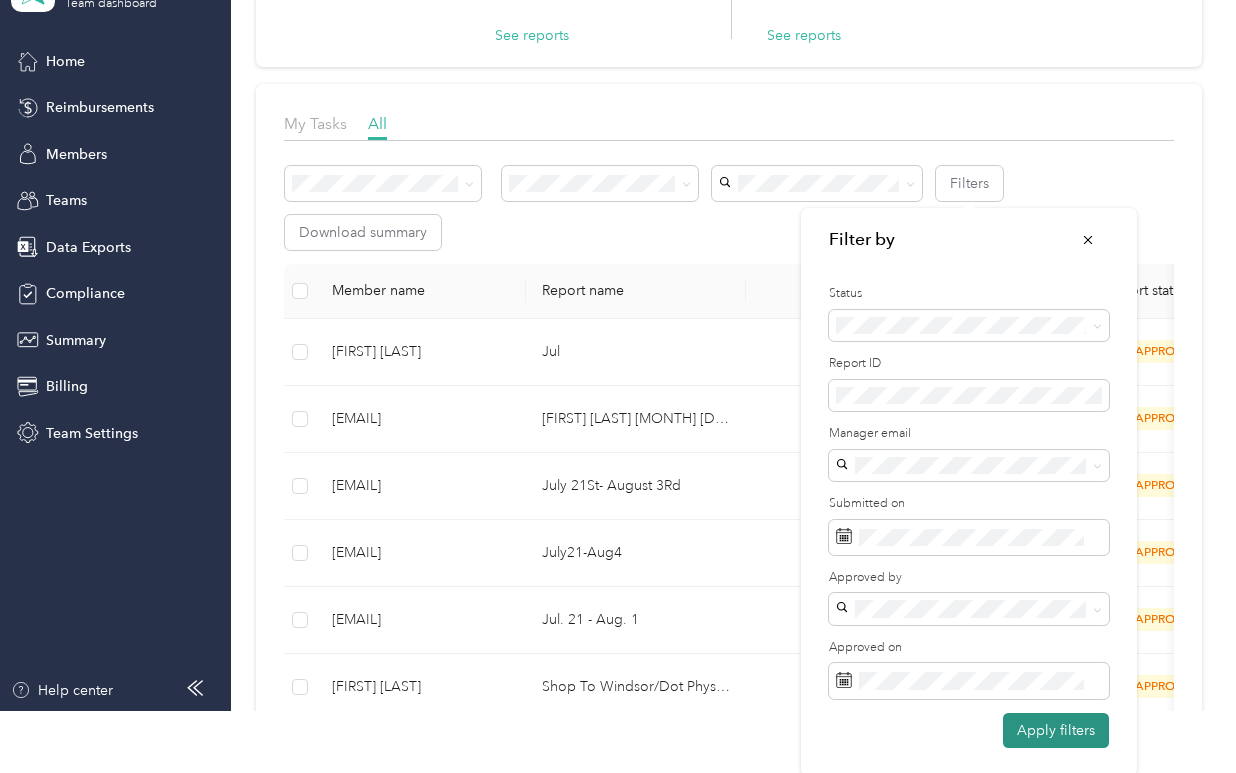 click on "Apply filters" at bounding box center (1056, 730) 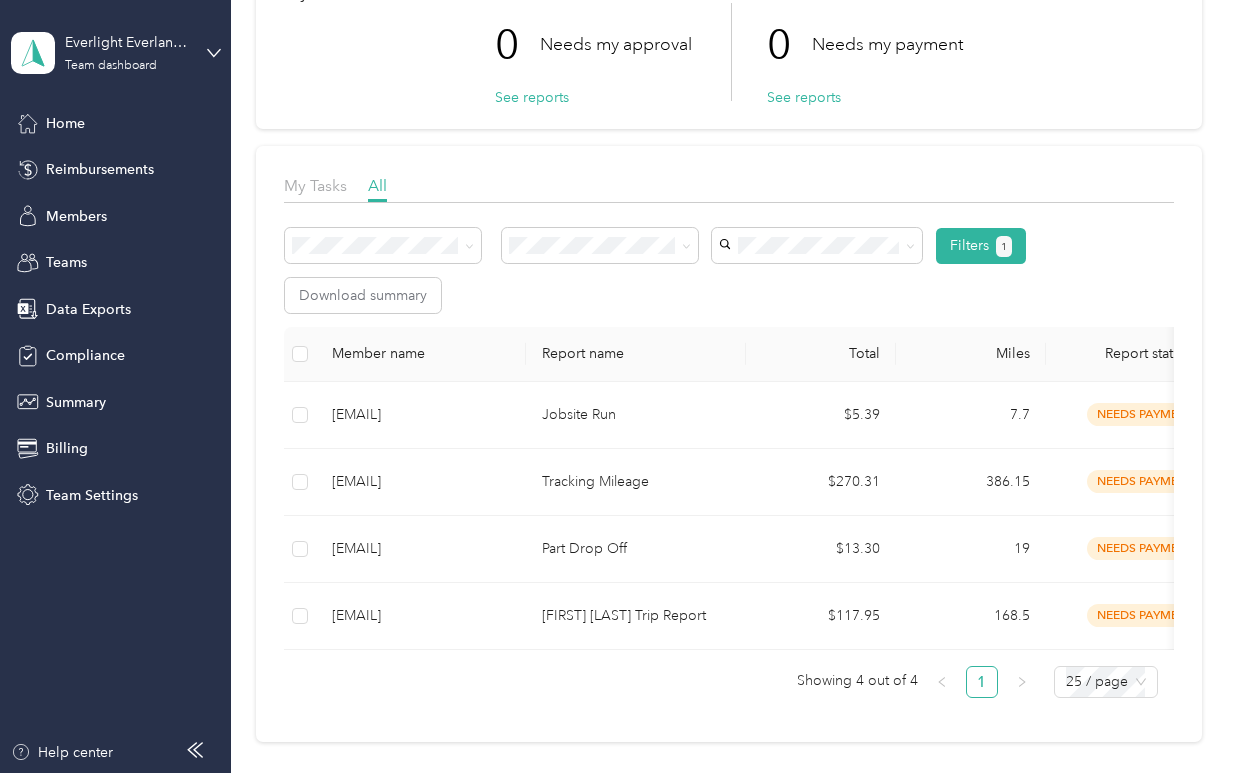 scroll, scrollTop: 0, scrollLeft: 0, axis: both 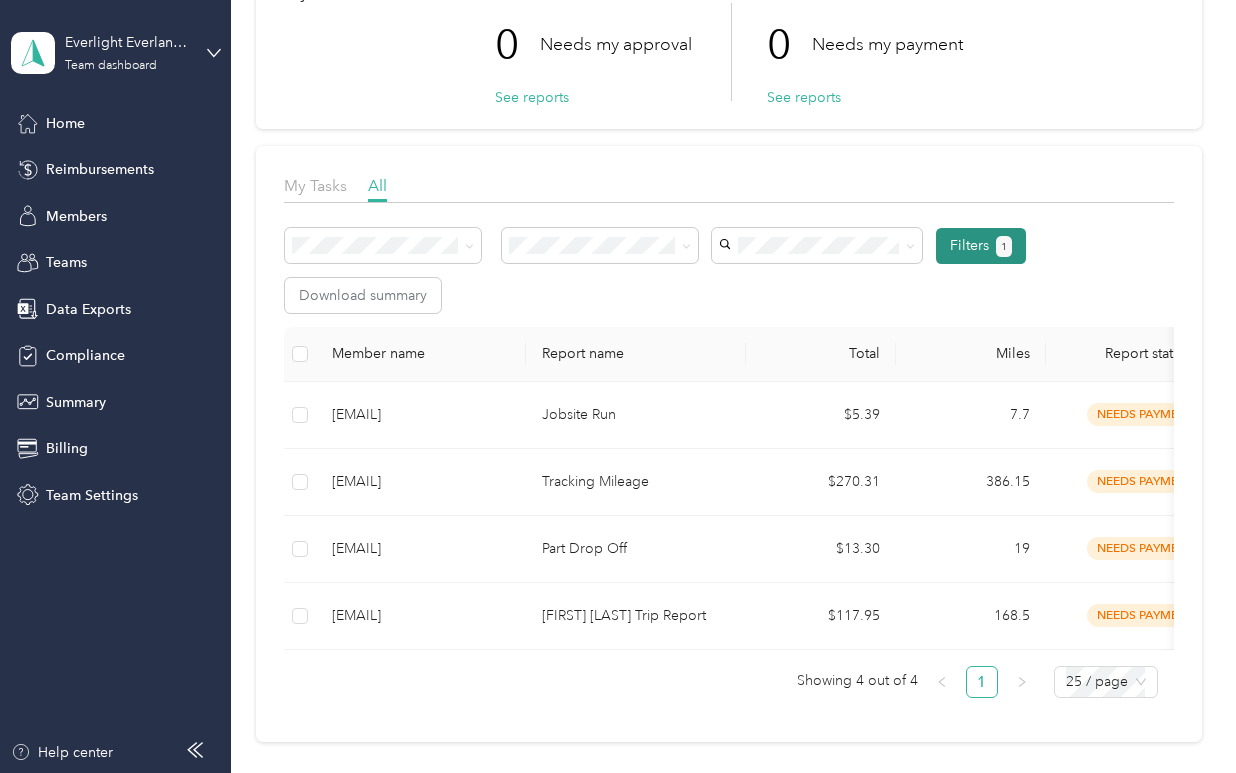 click on "Filters 1" at bounding box center [981, 246] 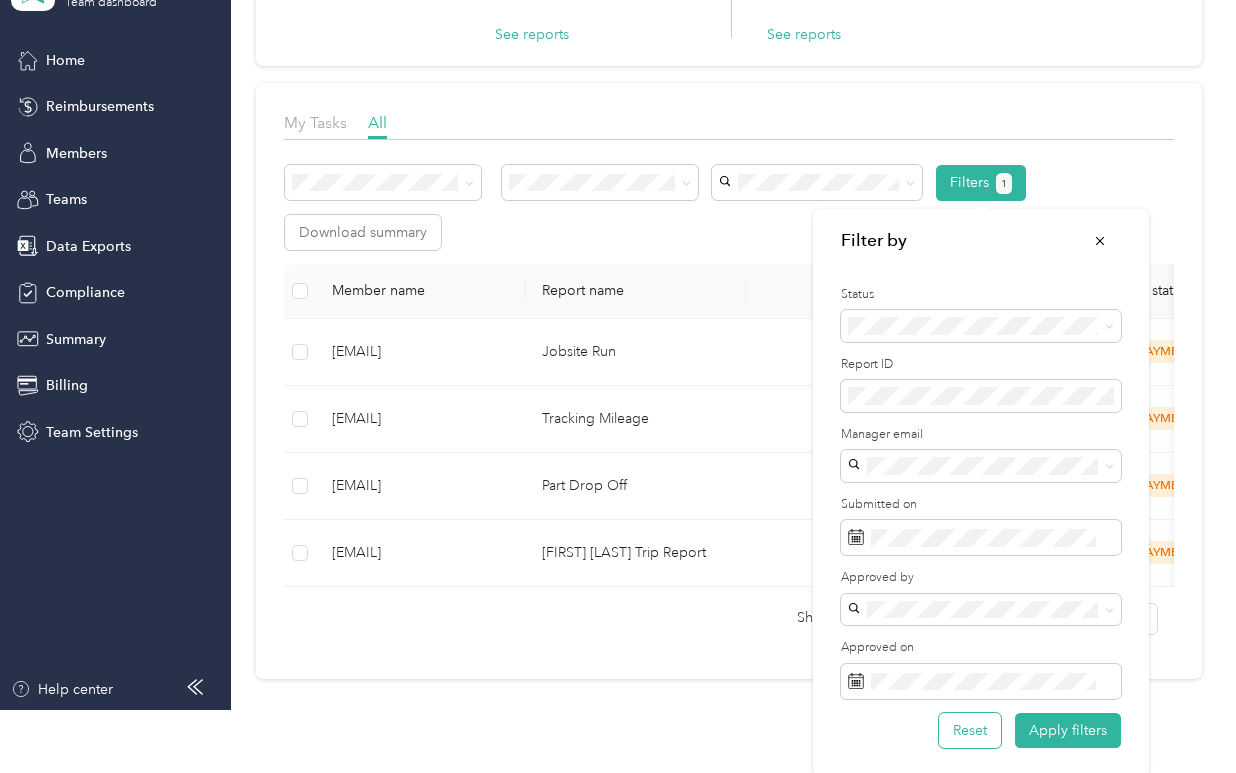 click on "Reset" at bounding box center [970, 730] 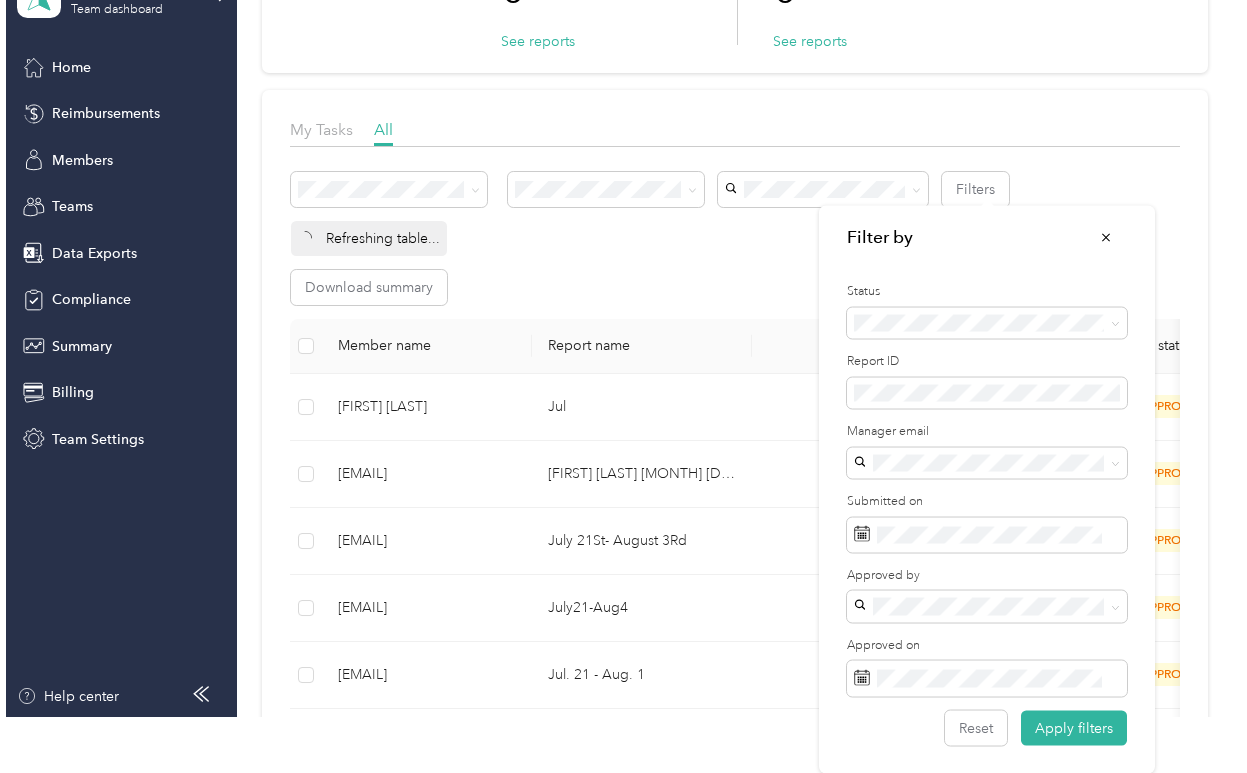 scroll, scrollTop: 0, scrollLeft: 0, axis: both 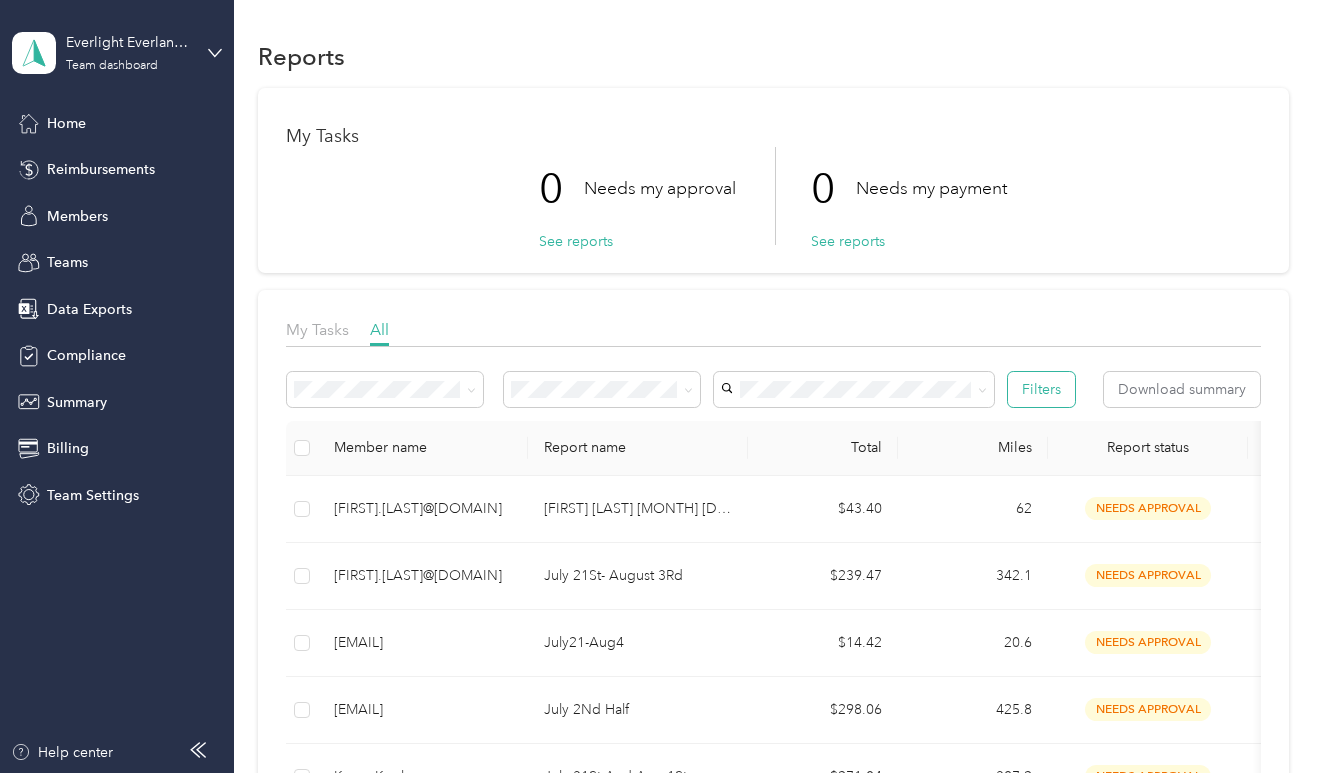 click on "Filters" at bounding box center [1041, 389] 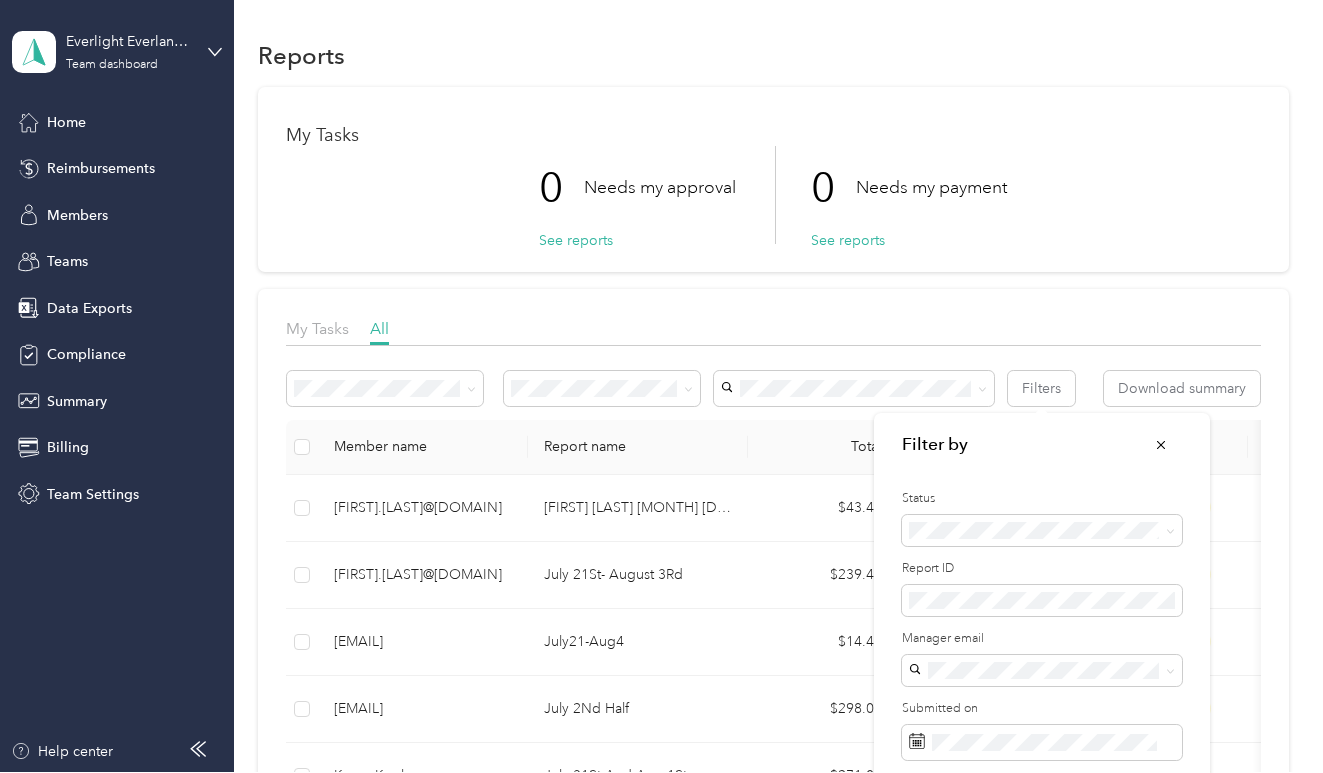 scroll, scrollTop: 4, scrollLeft: 0, axis: vertical 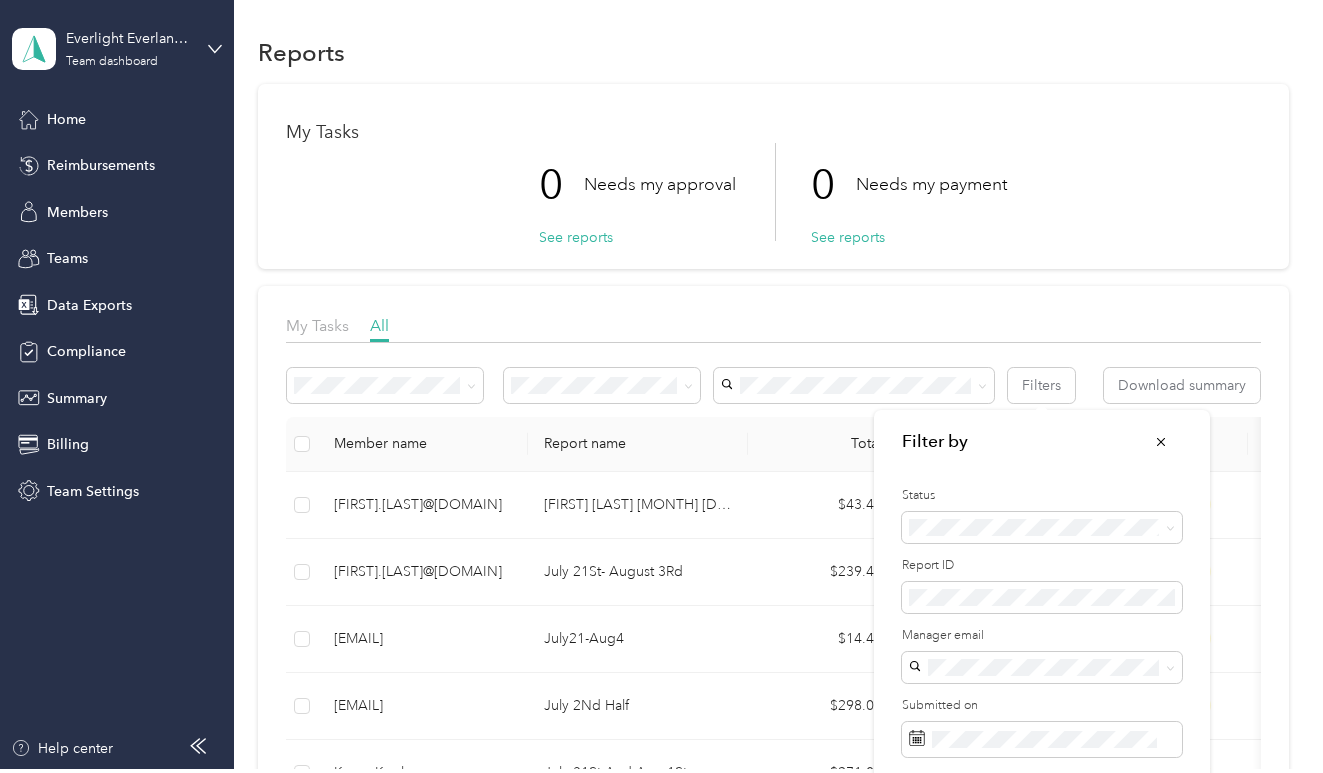 click on "Status" at bounding box center [1042, 515] 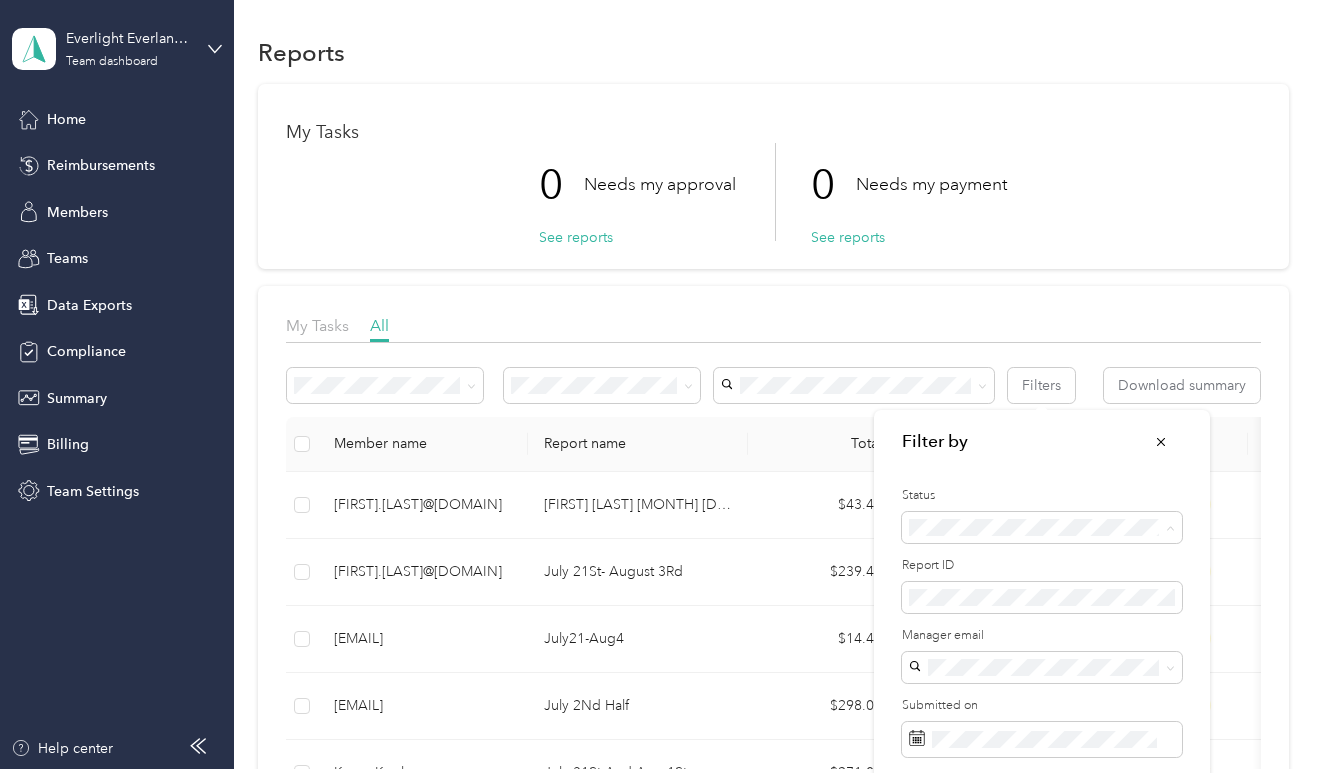 click on "Needs payment" at bounding box center (966, 632) 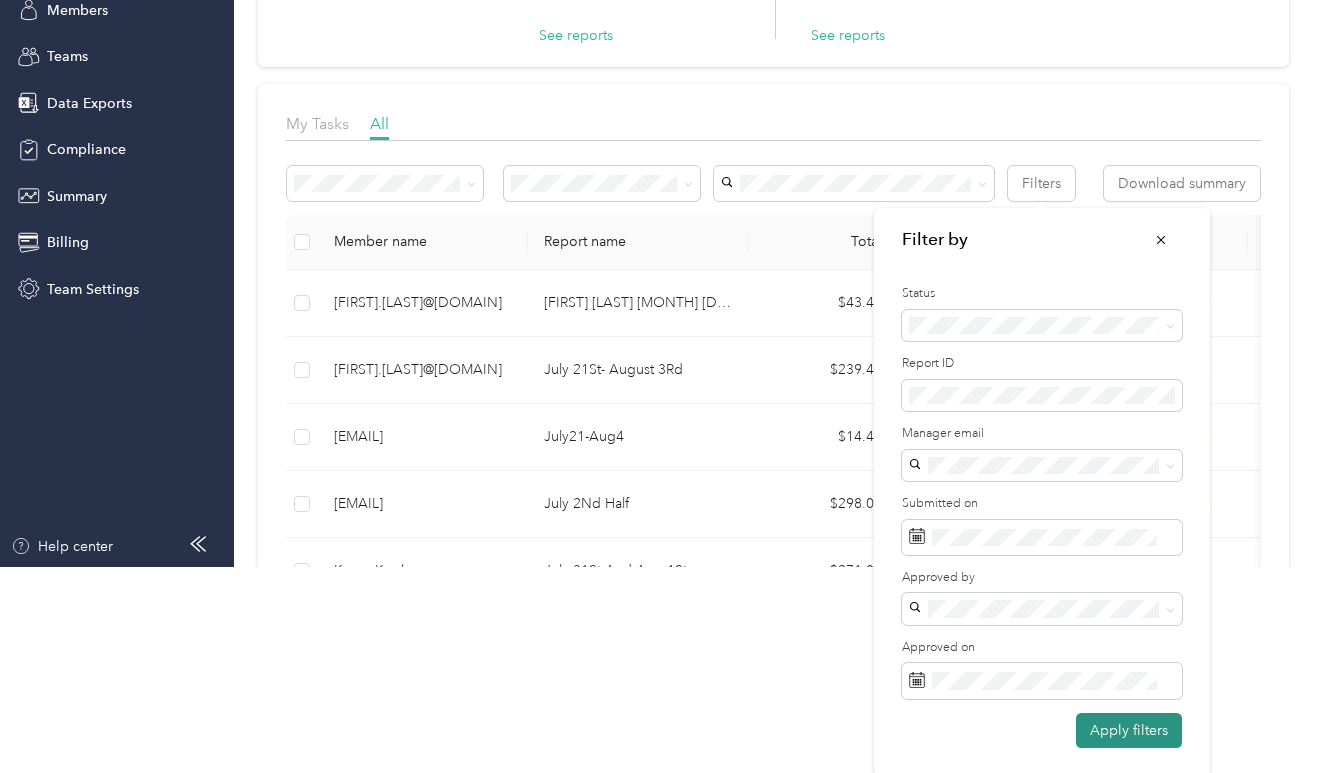 click on "Apply filters" at bounding box center (1129, 730) 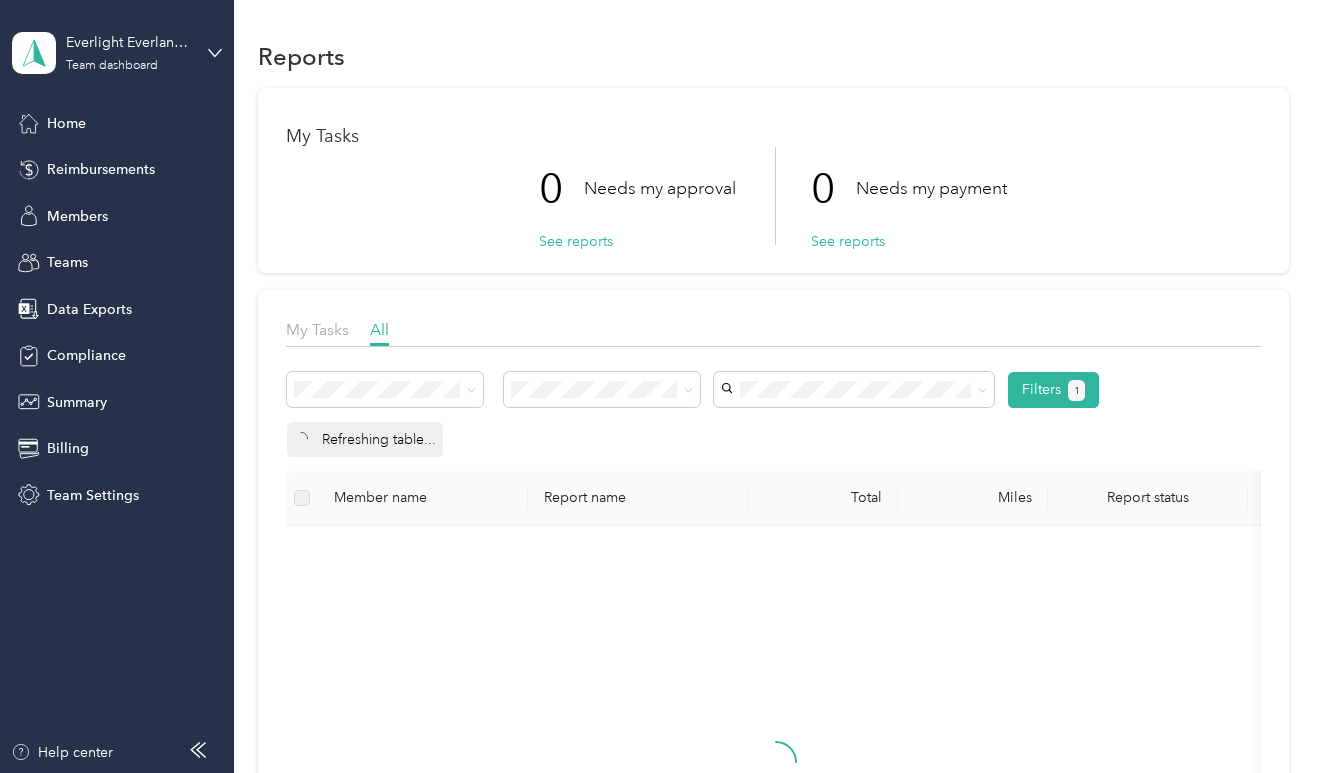 scroll, scrollTop: 0, scrollLeft: 0, axis: both 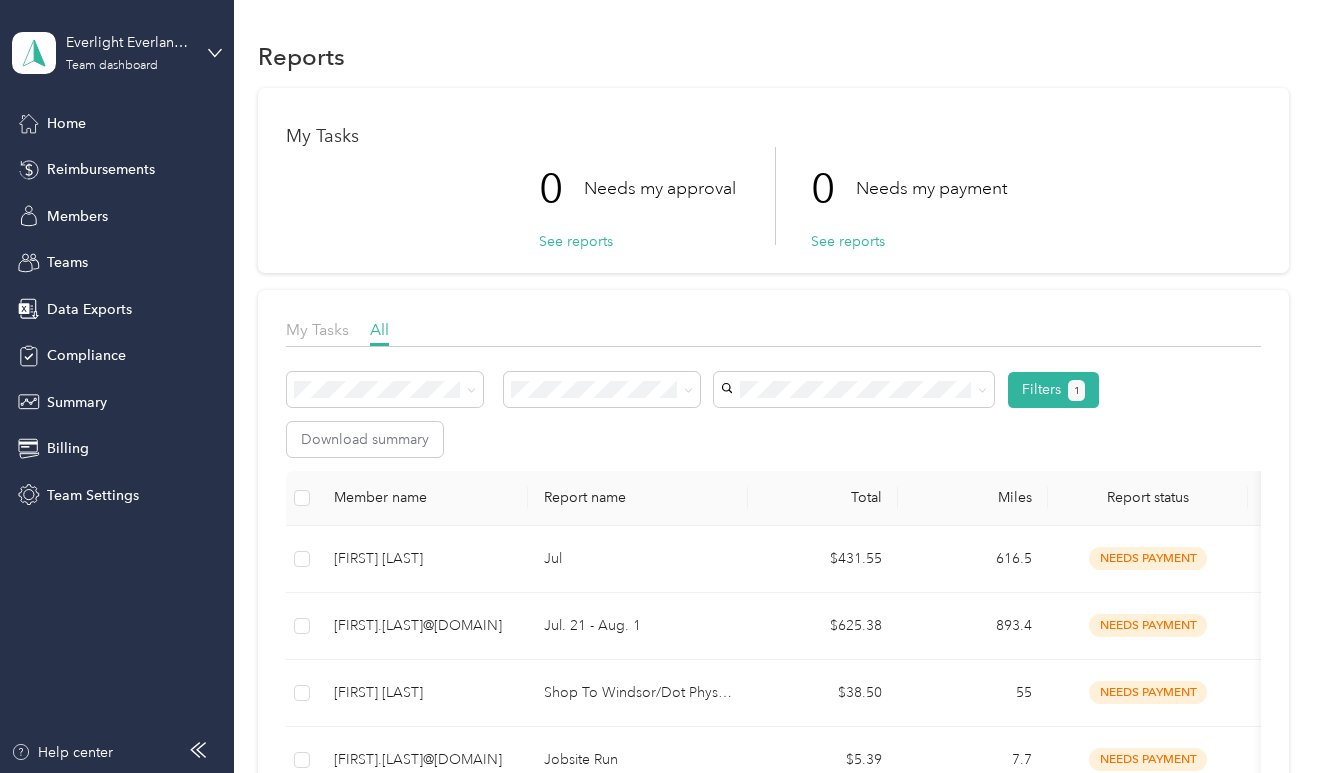 click on "Filters 1 Download summary" at bounding box center (773, 414) 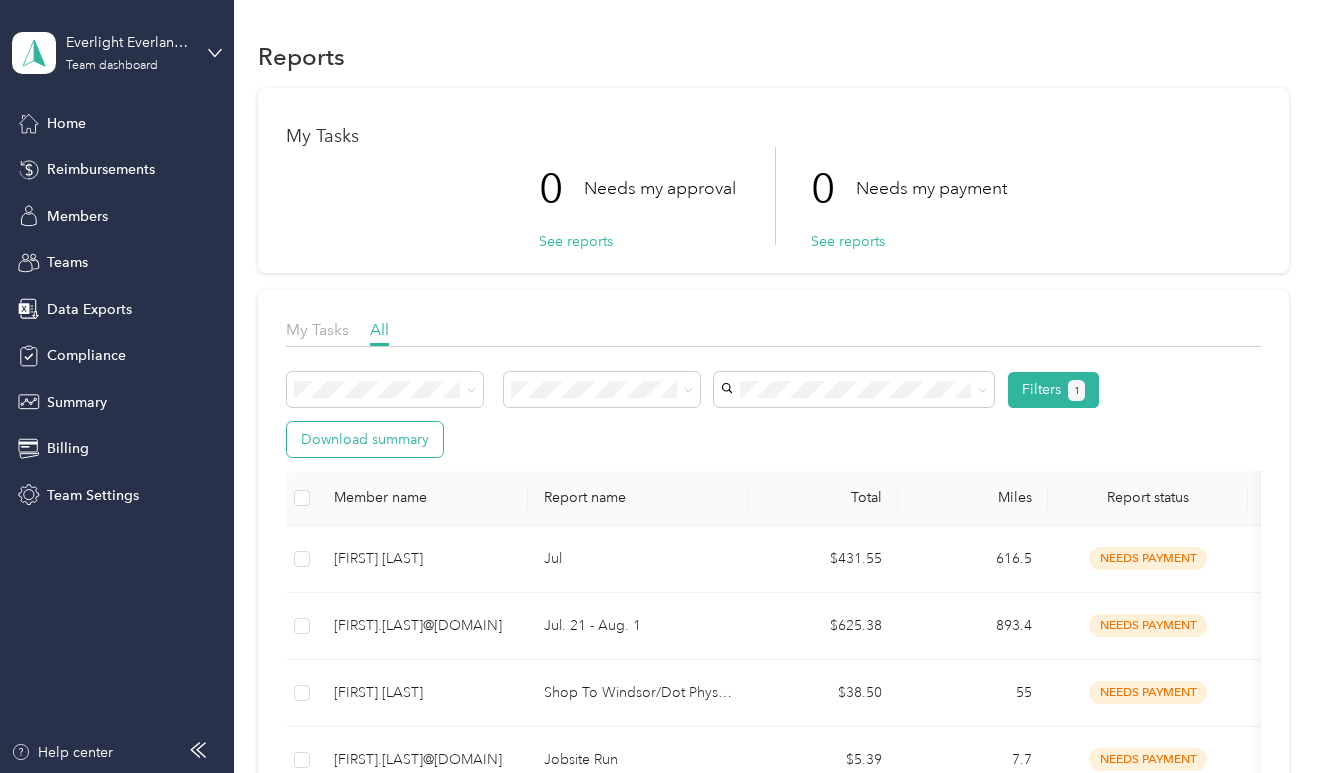 click on "Download summary" at bounding box center (365, 439) 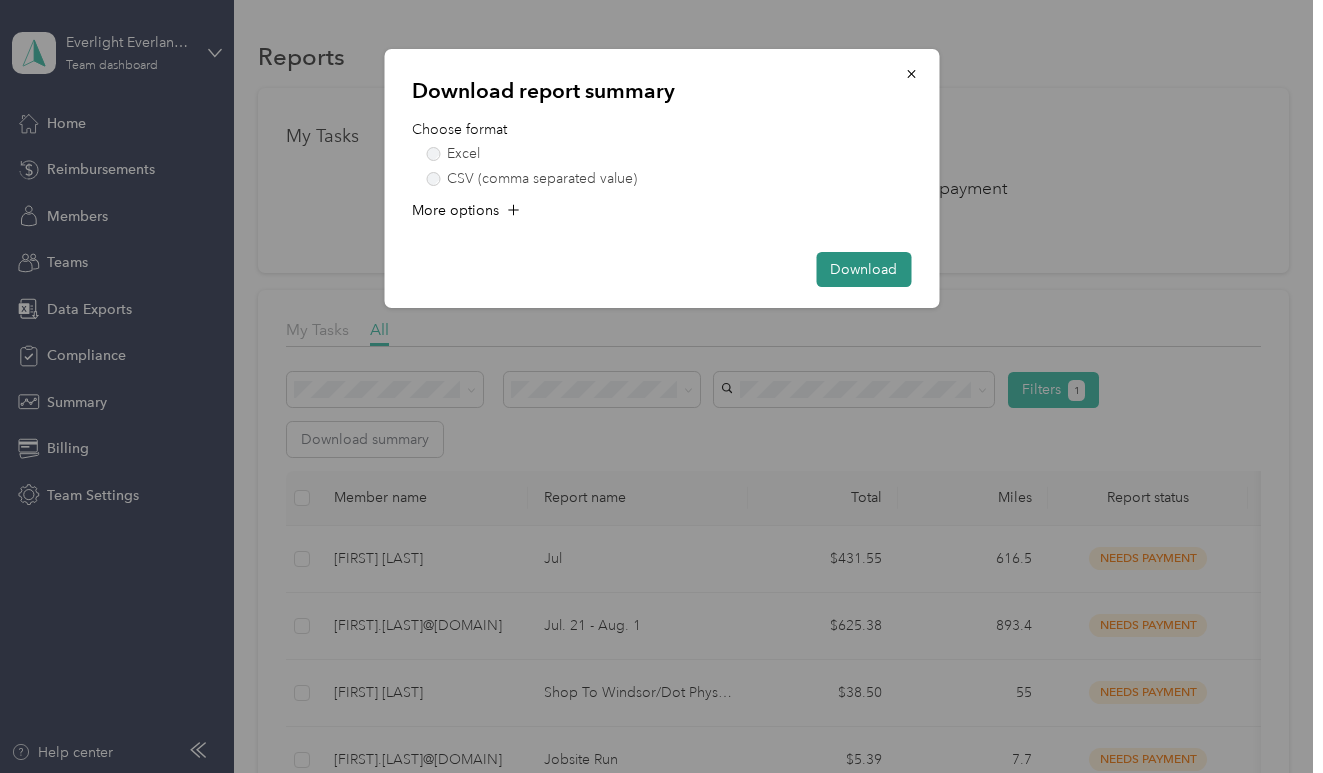 click on "Download" at bounding box center (863, 269) 